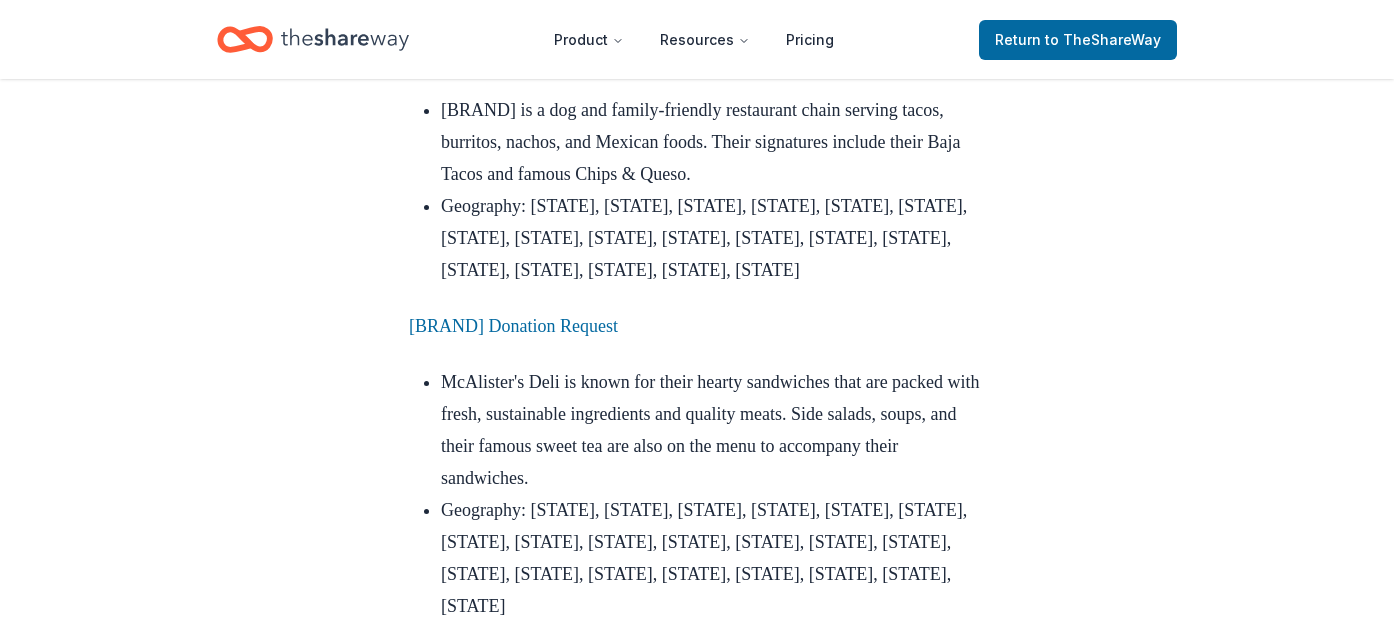 scroll, scrollTop: 3300, scrollLeft: 0, axis: vertical 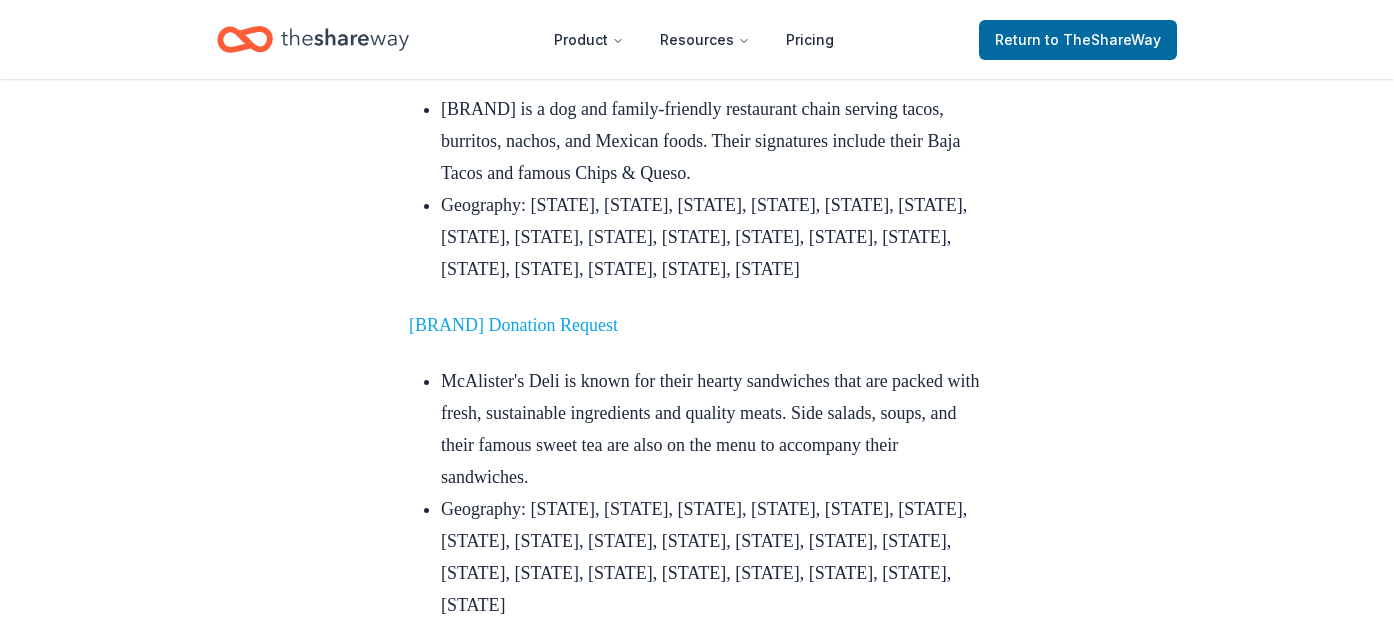 click on "[BRAND] Donation Request" at bounding box center [513, 325] 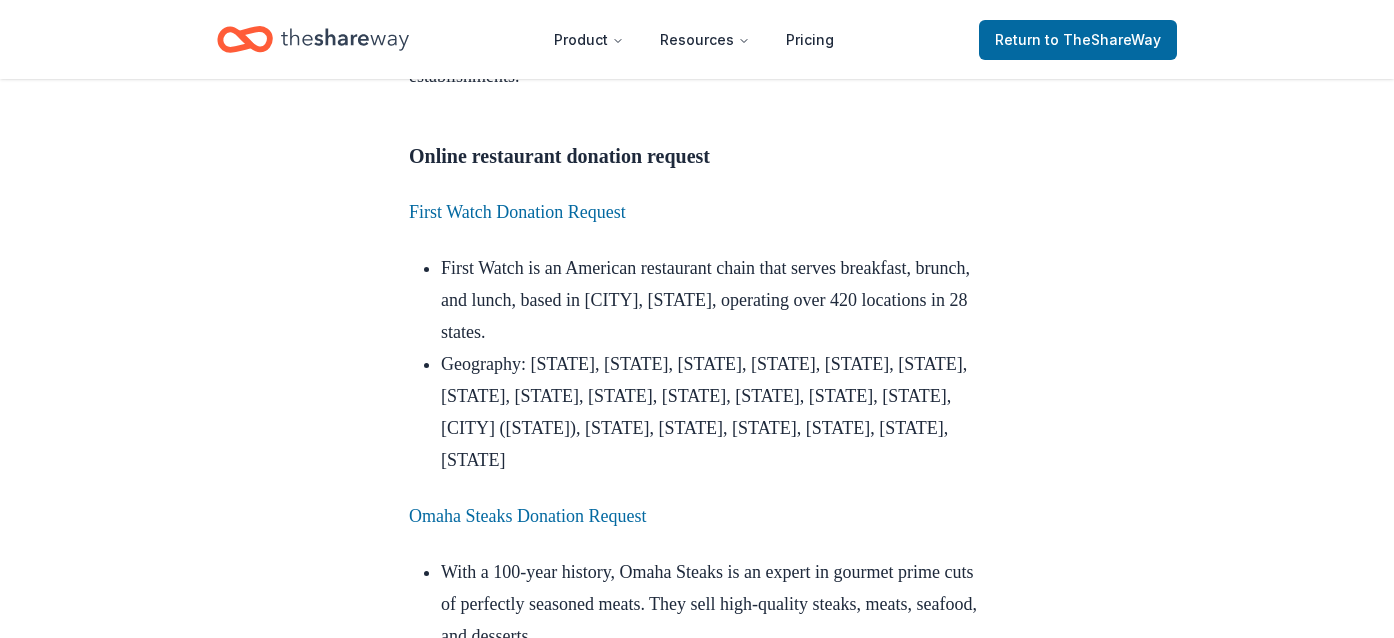 scroll, scrollTop: 1800, scrollLeft: 0, axis: vertical 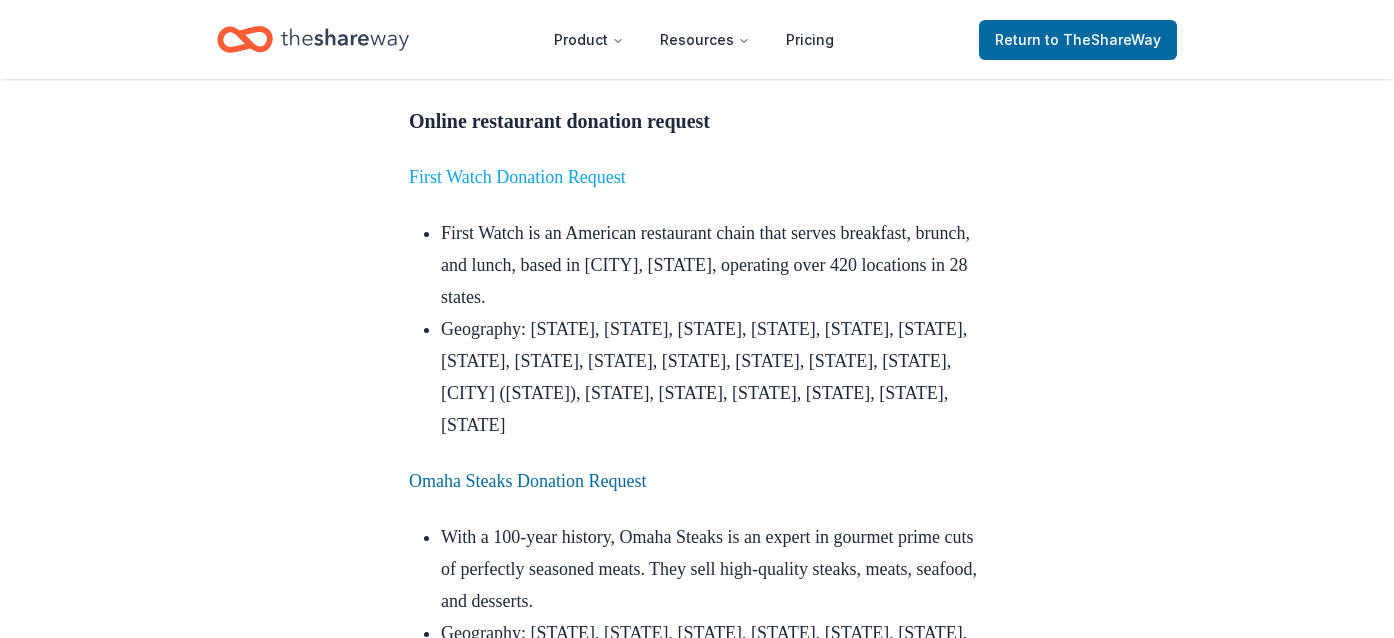 click on "First Watch Donation Request" at bounding box center (517, 177) 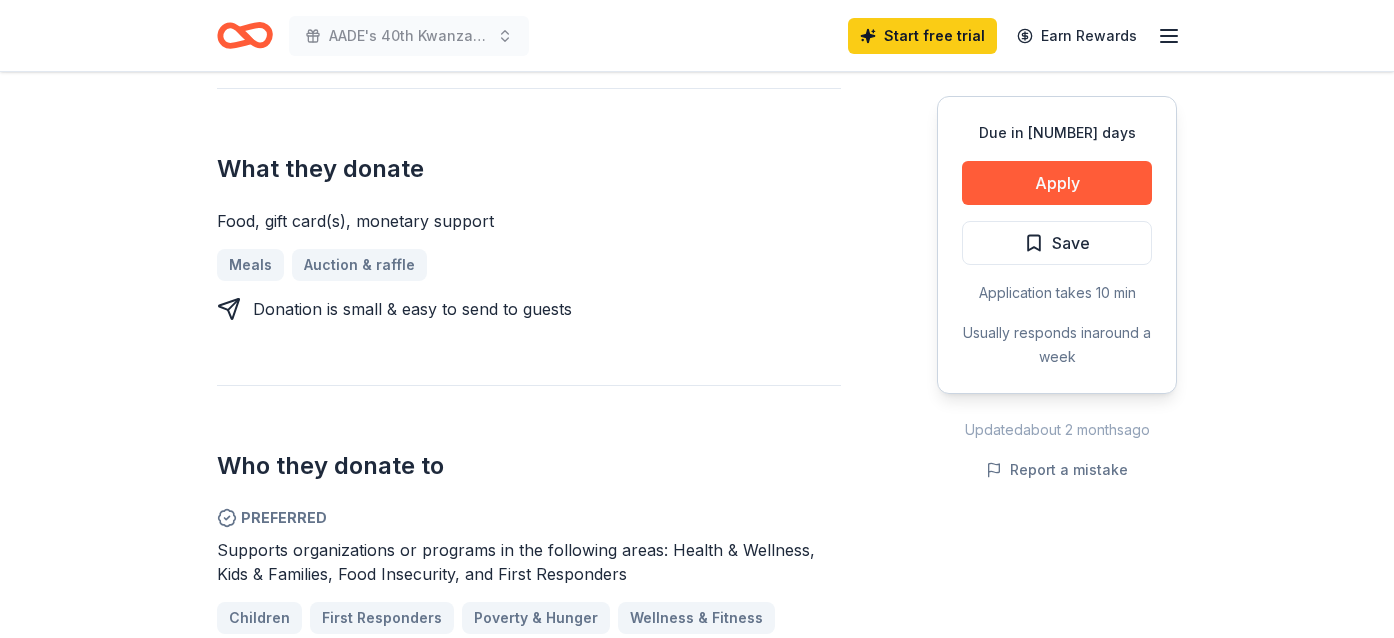 scroll, scrollTop: 800, scrollLeft: 0, axis: vertical 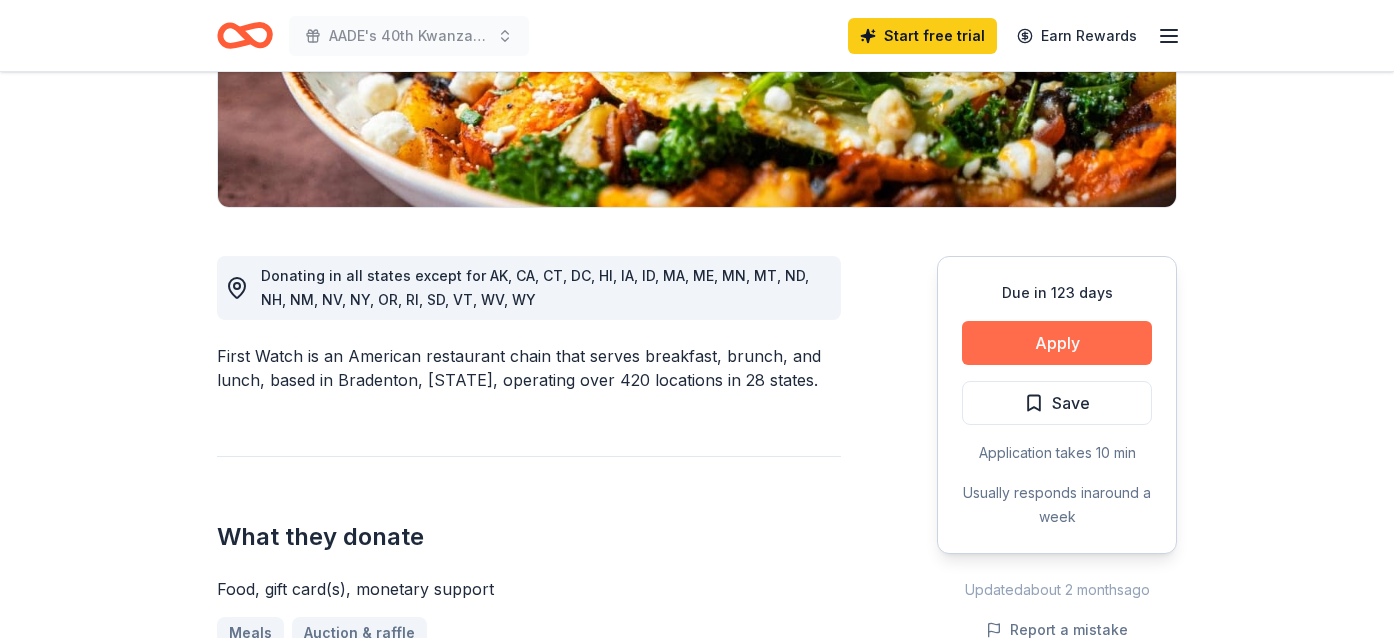 click on "Apply" at bounding box center [1057, 343] 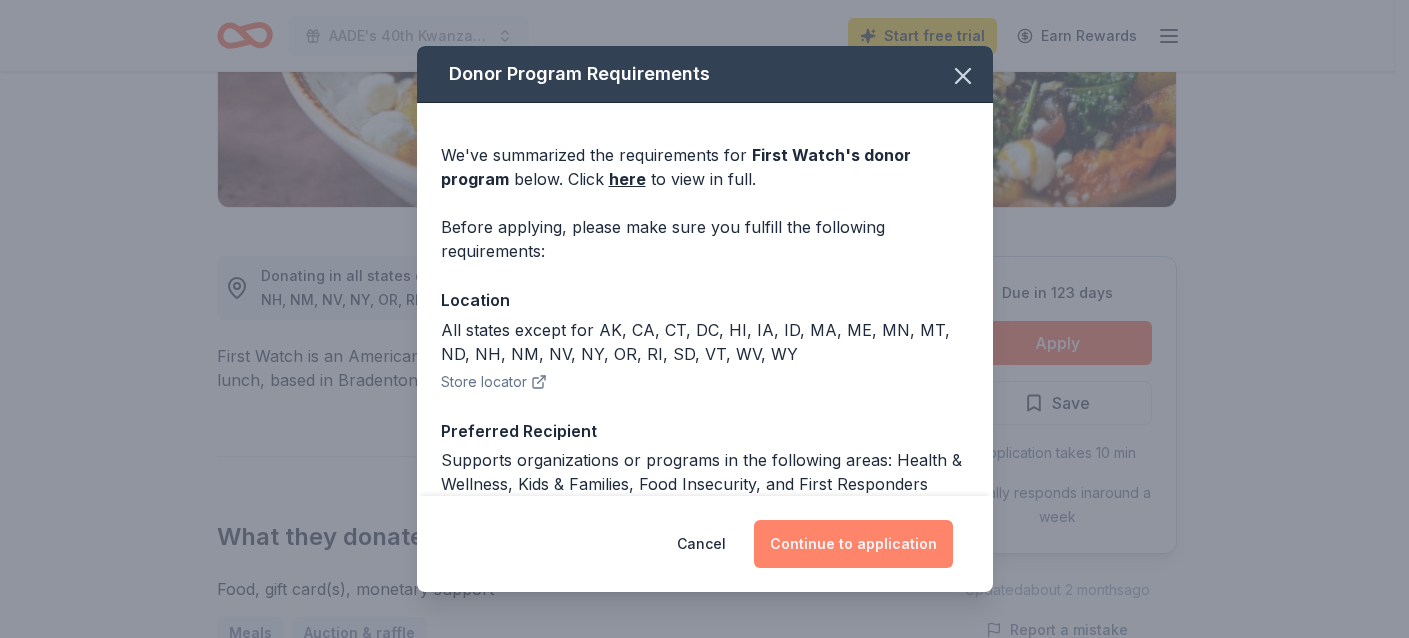 click on "Continue to application" at bounding box center (853, 544) 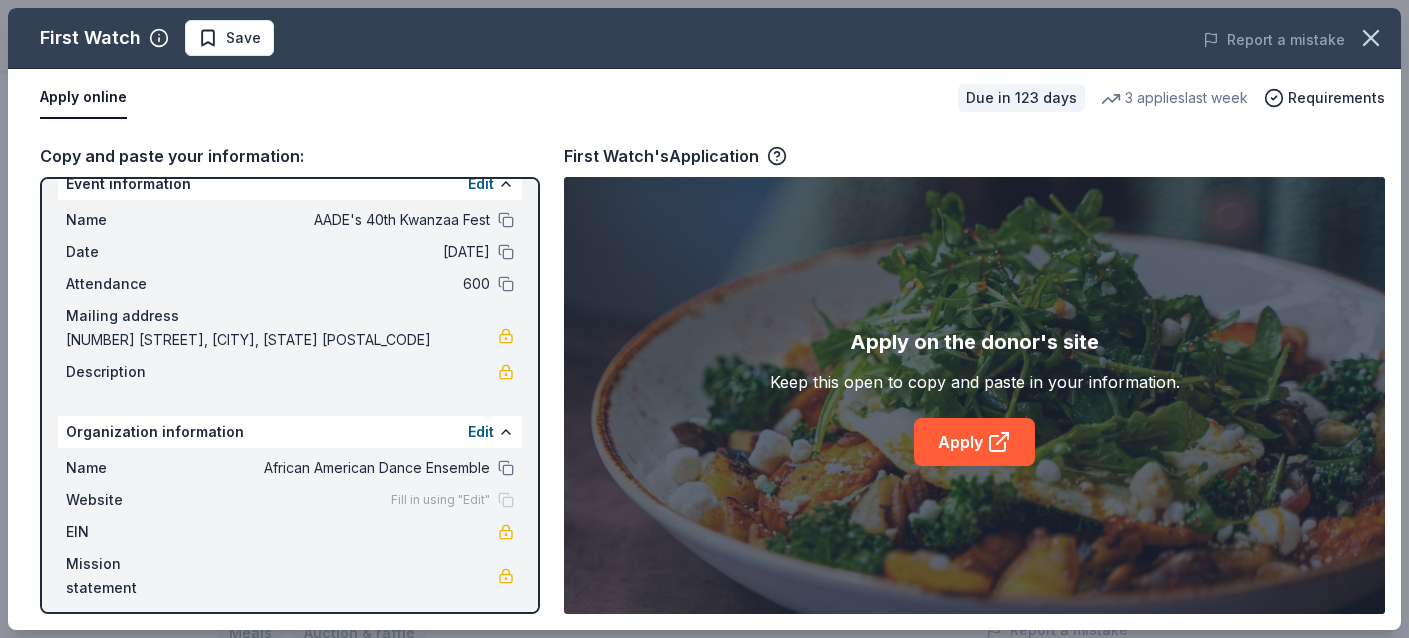 scroll, scrollTop: 39, scrollLeft: 0, axis: vertical 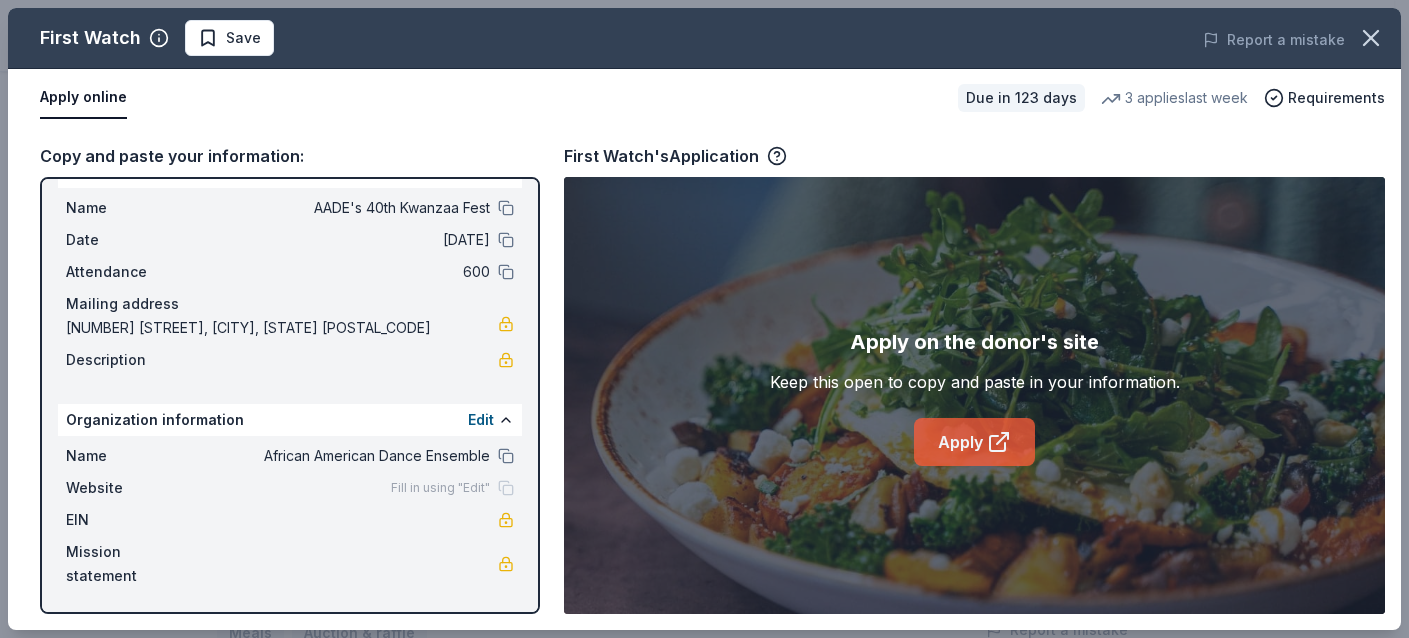 click on "Apply" at bounding box center (974, 442) 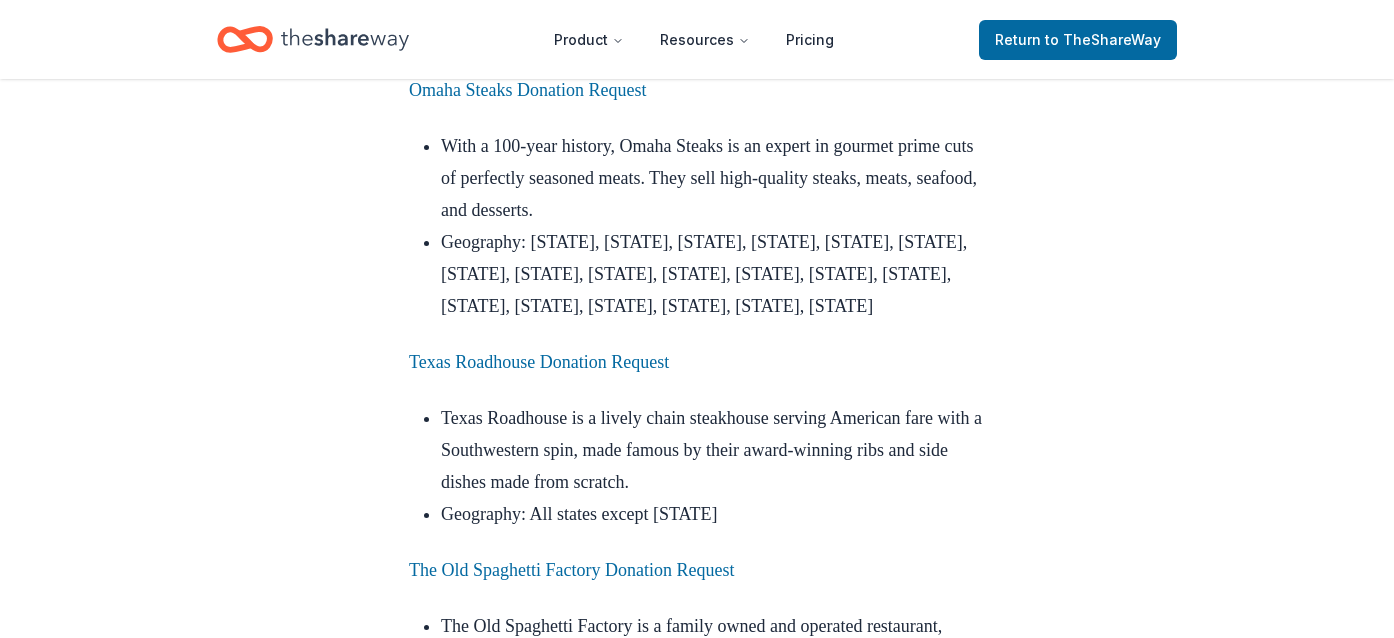 scroll, scrollTop: 2195, scrollLeft: 0, axis: vertical 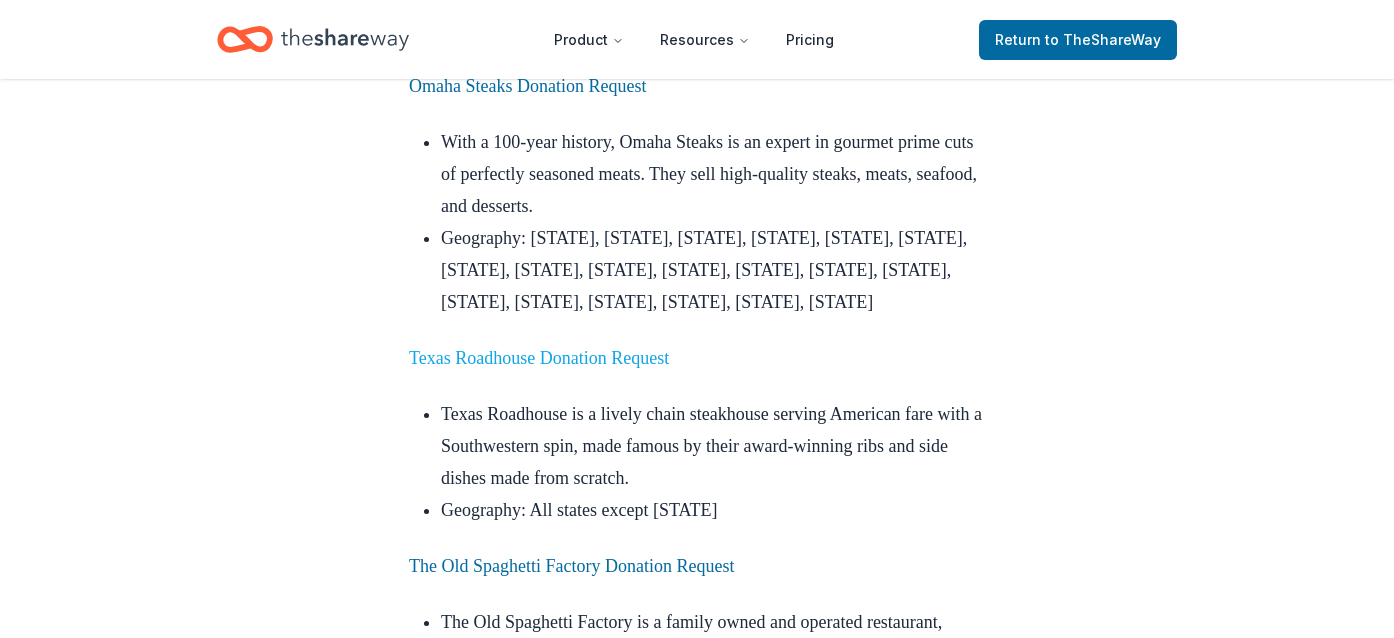click on "[BRAND] Donation Request" at bounding box center (539, 358) 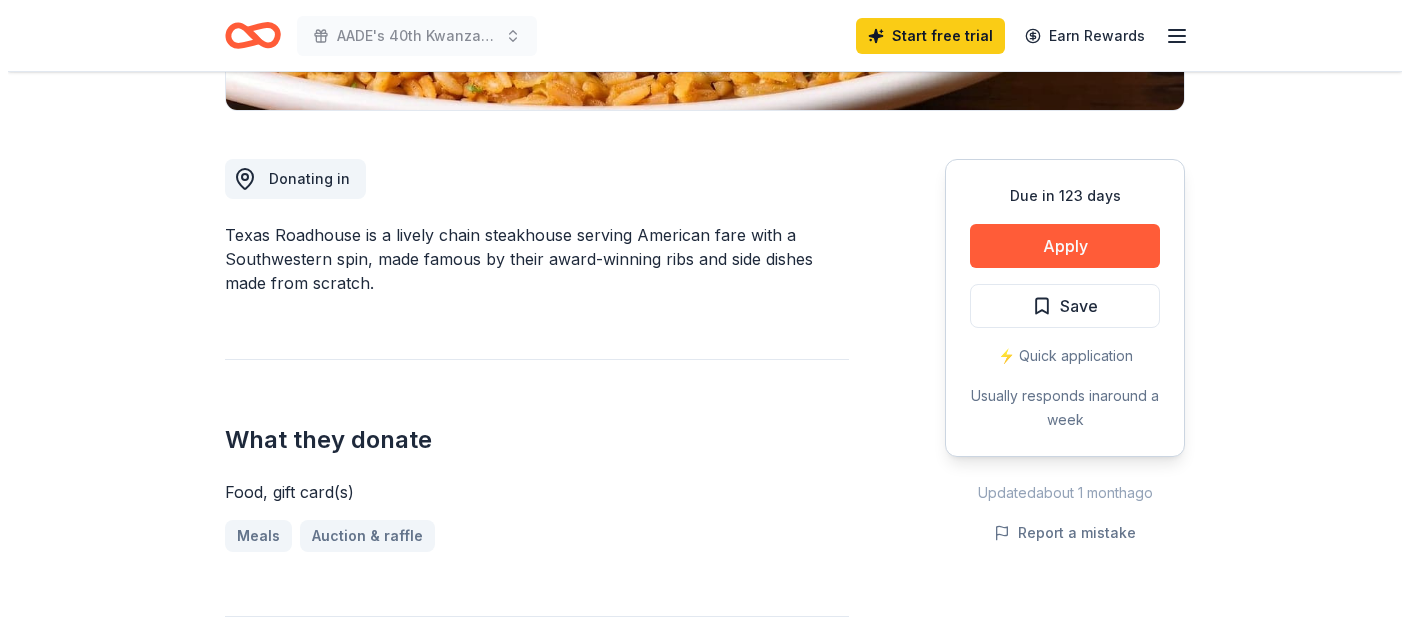 scroll, scrollTop: 500, scrollLeft: 0, axis: vertical 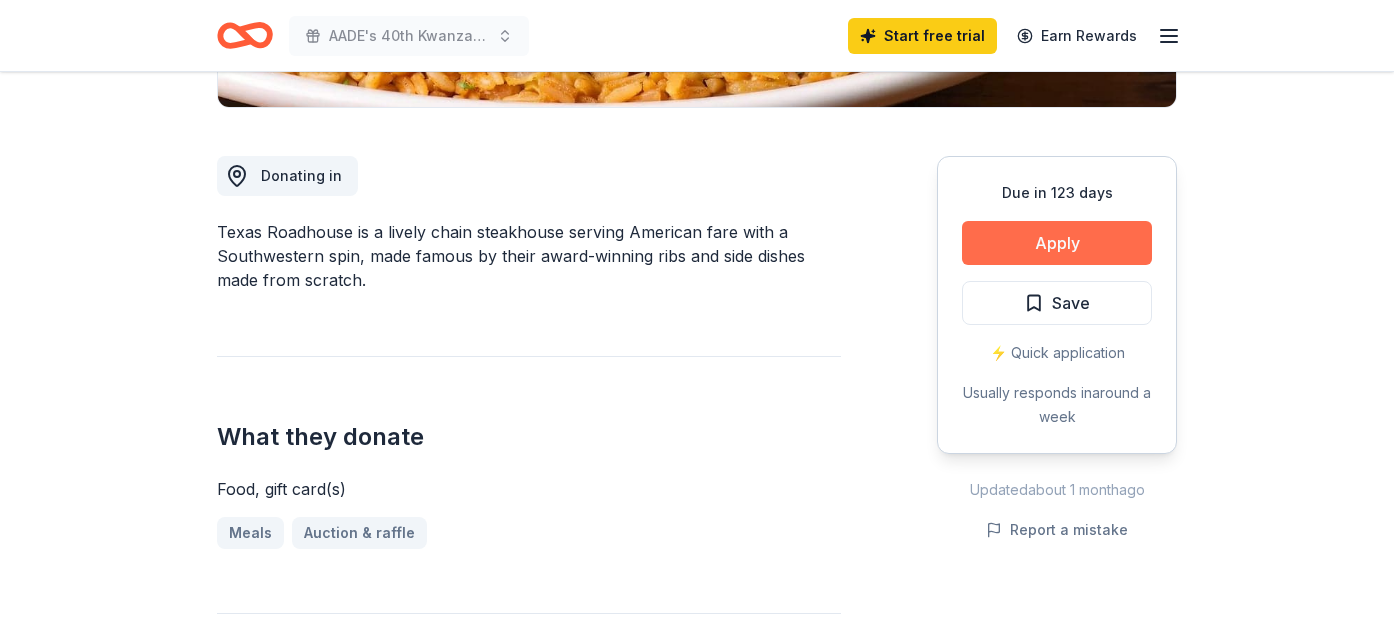 click on "Apply" at bounding box center (1057, 243) 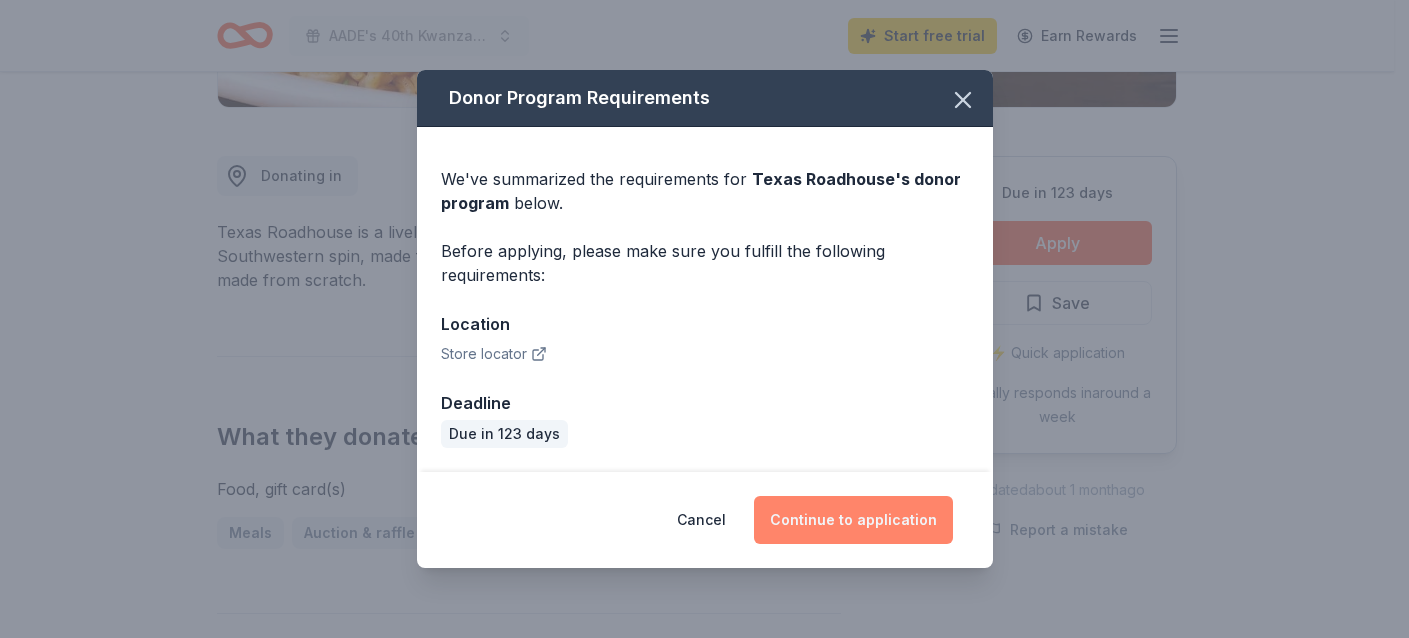 click on "Continue to application" at bounding box center [853, 520] 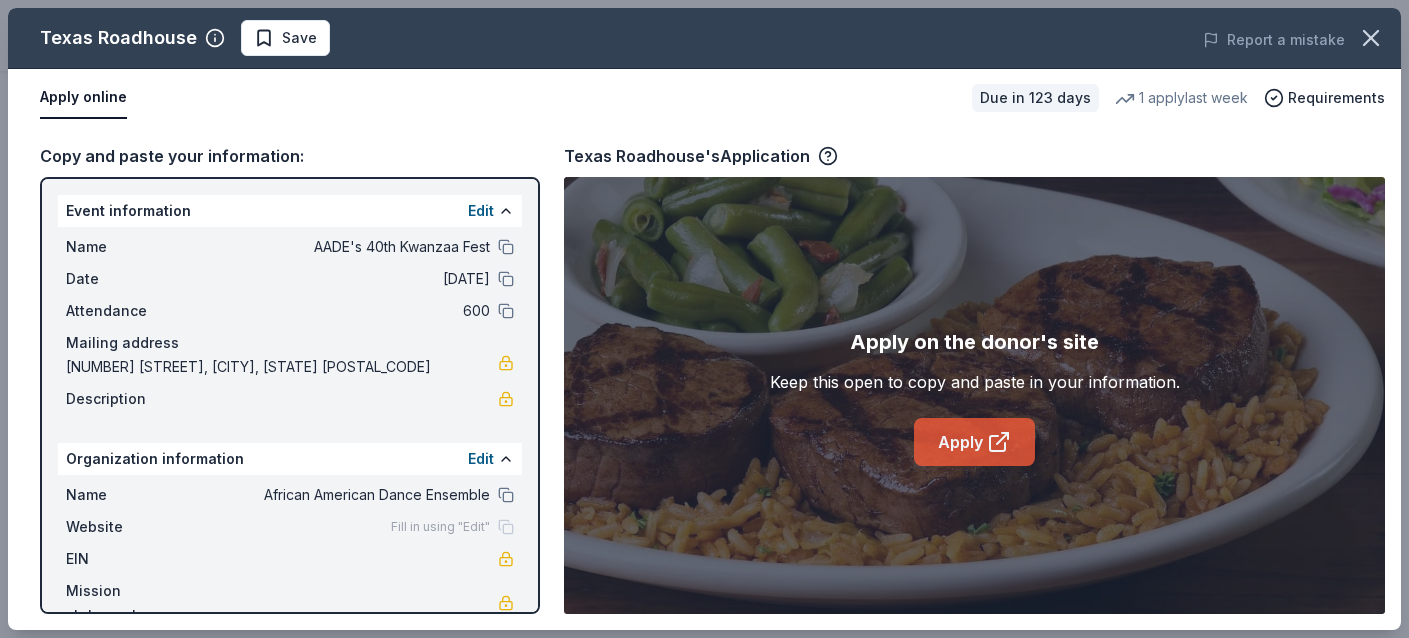 click on "Apply" at bounding box center [974, 442] 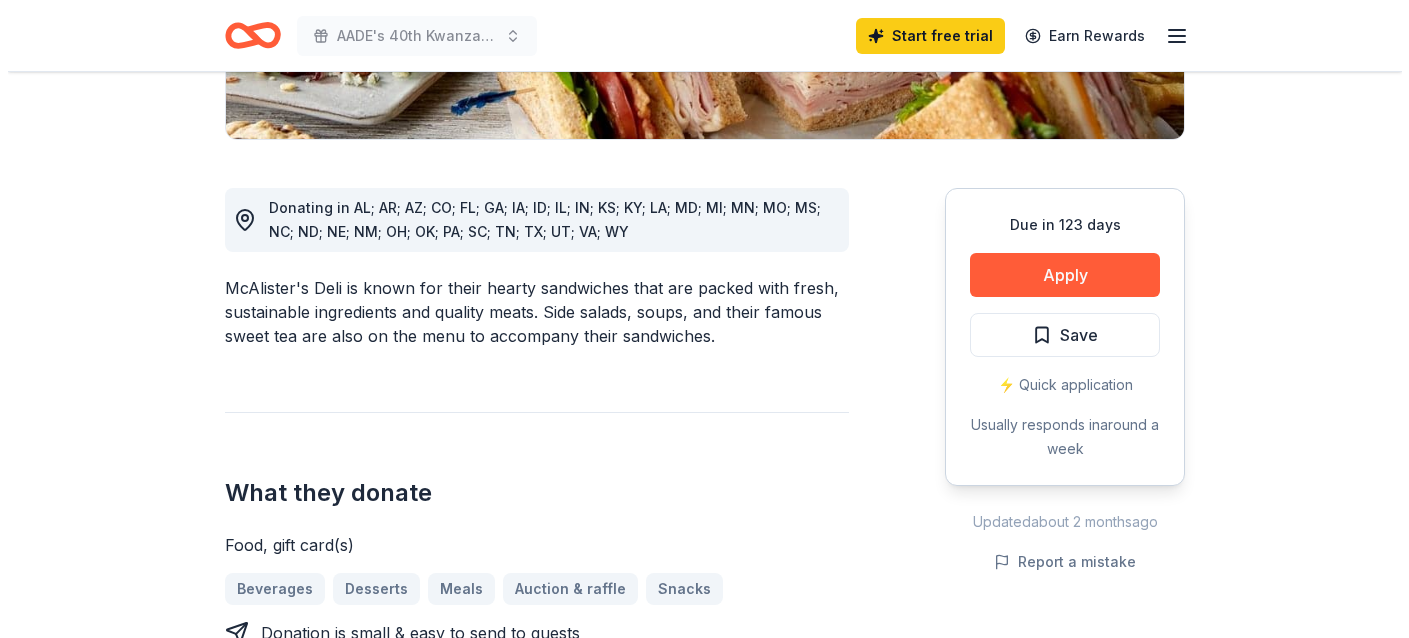 scroll, scrollTop: 500, scrollLeft: 0, axis: vertical 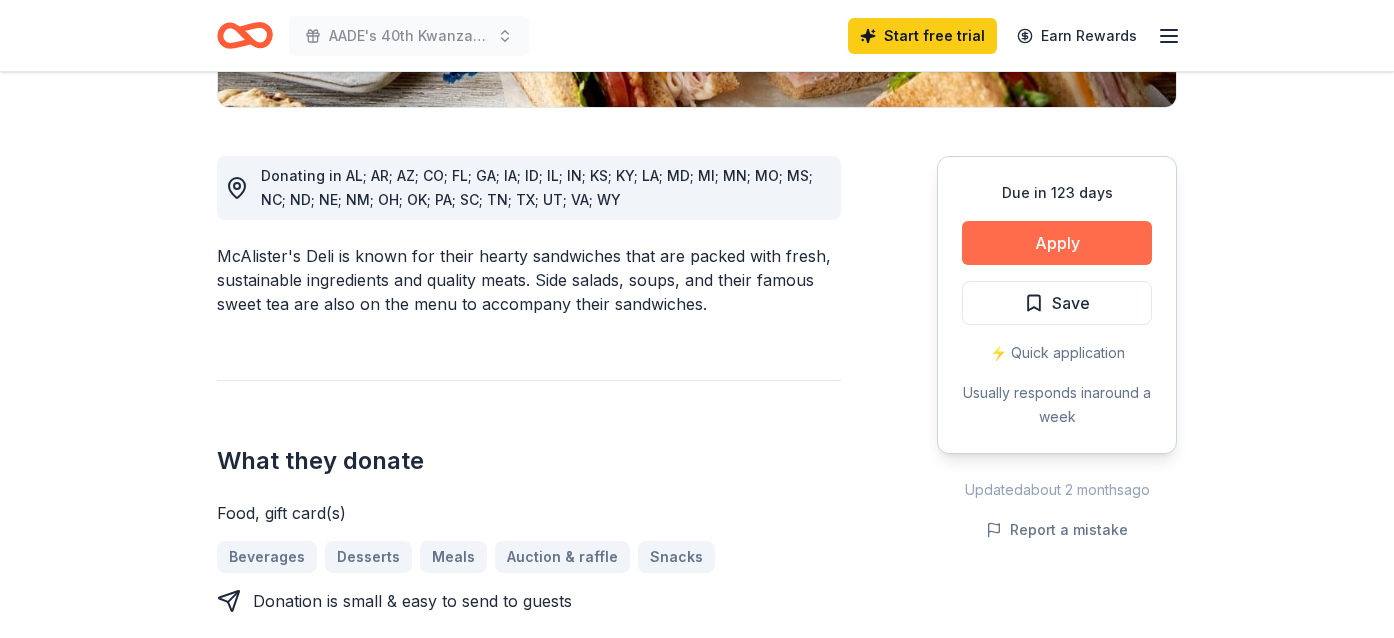 click on "Apply" at bounding box center [1057, 243] 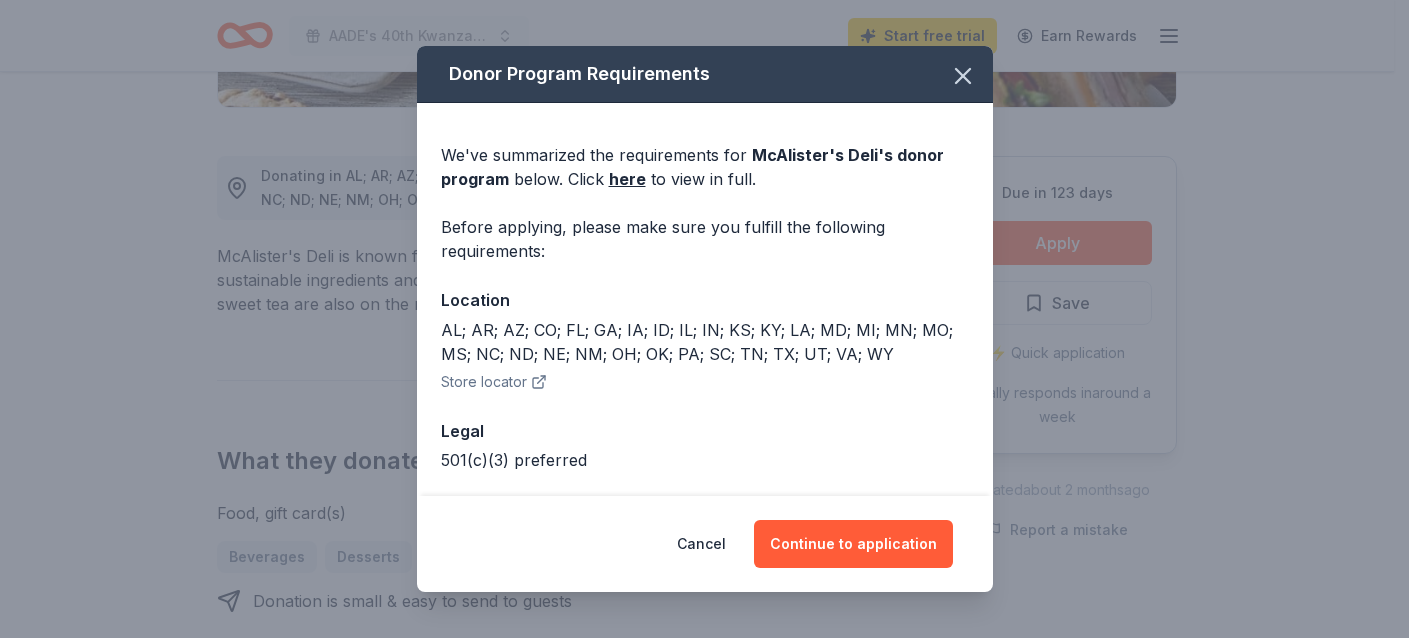 scroll, scrollTop: 83, scrollLeft: 0, axis: vertical 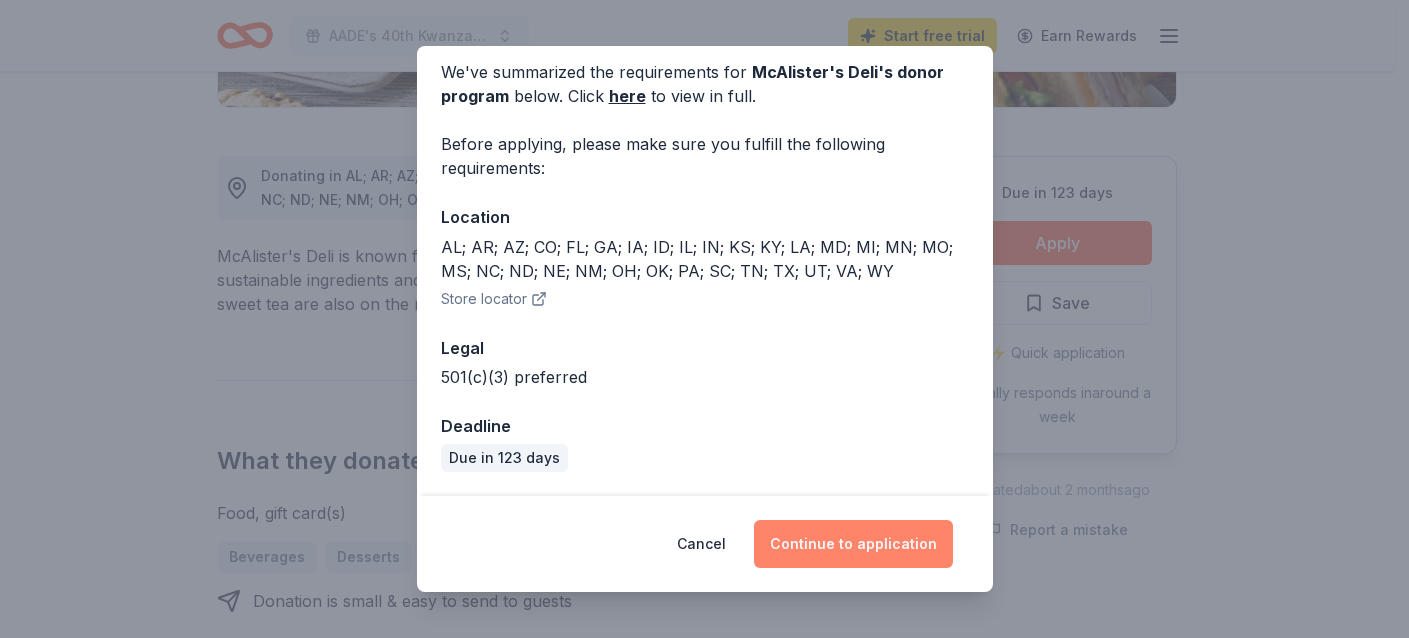 click on "Continue to application" at bounding box center (853, 544) 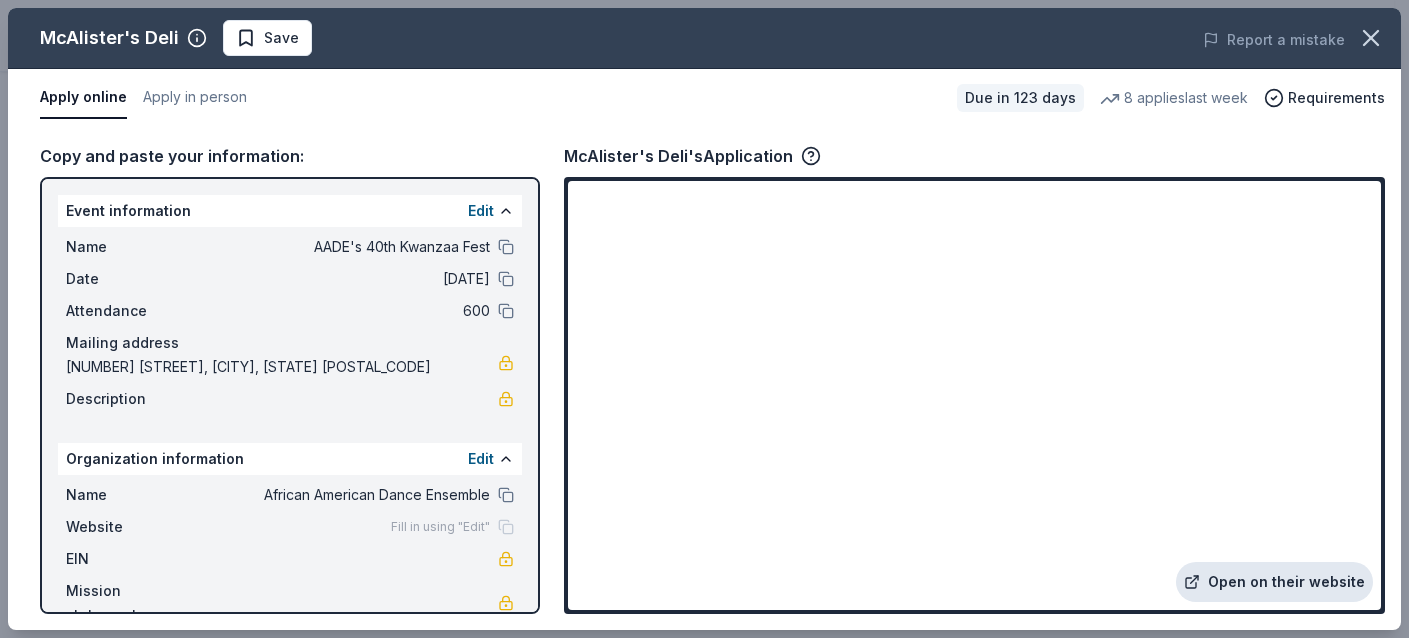 click on "Open on their website" at bounding box center (1274, 582) 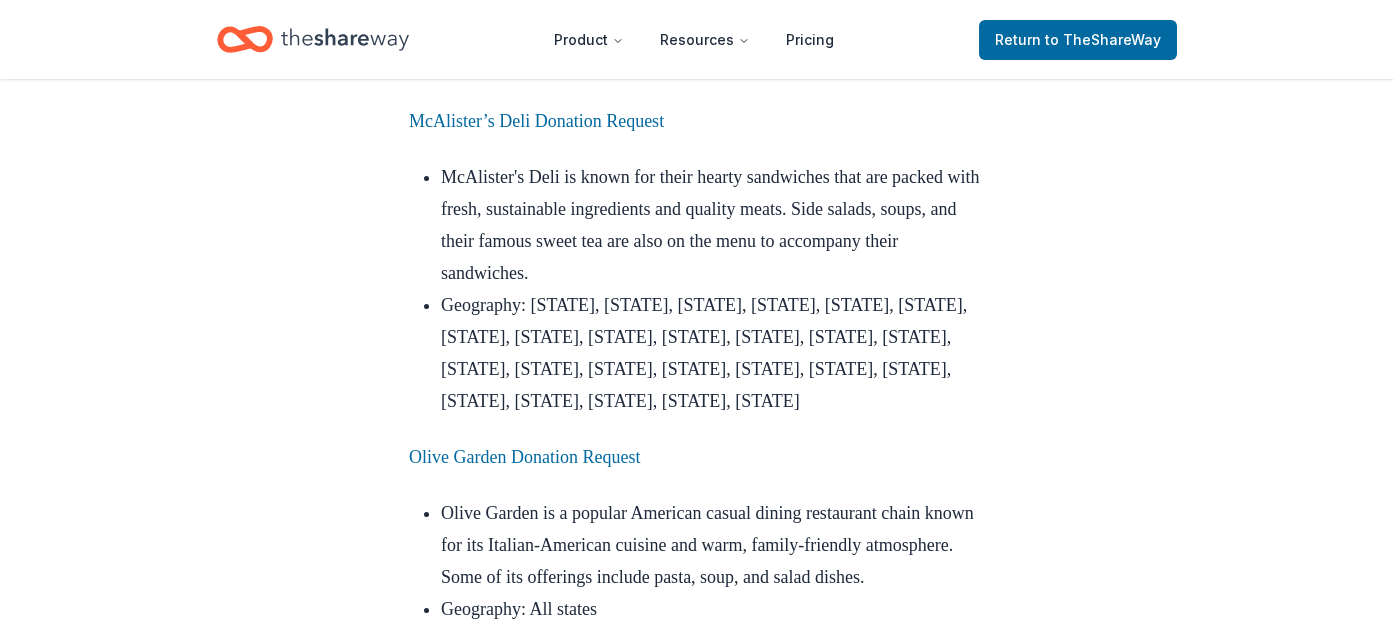 scroll, scrollTop: 3600, scrollLeft: 0, axis: vertical 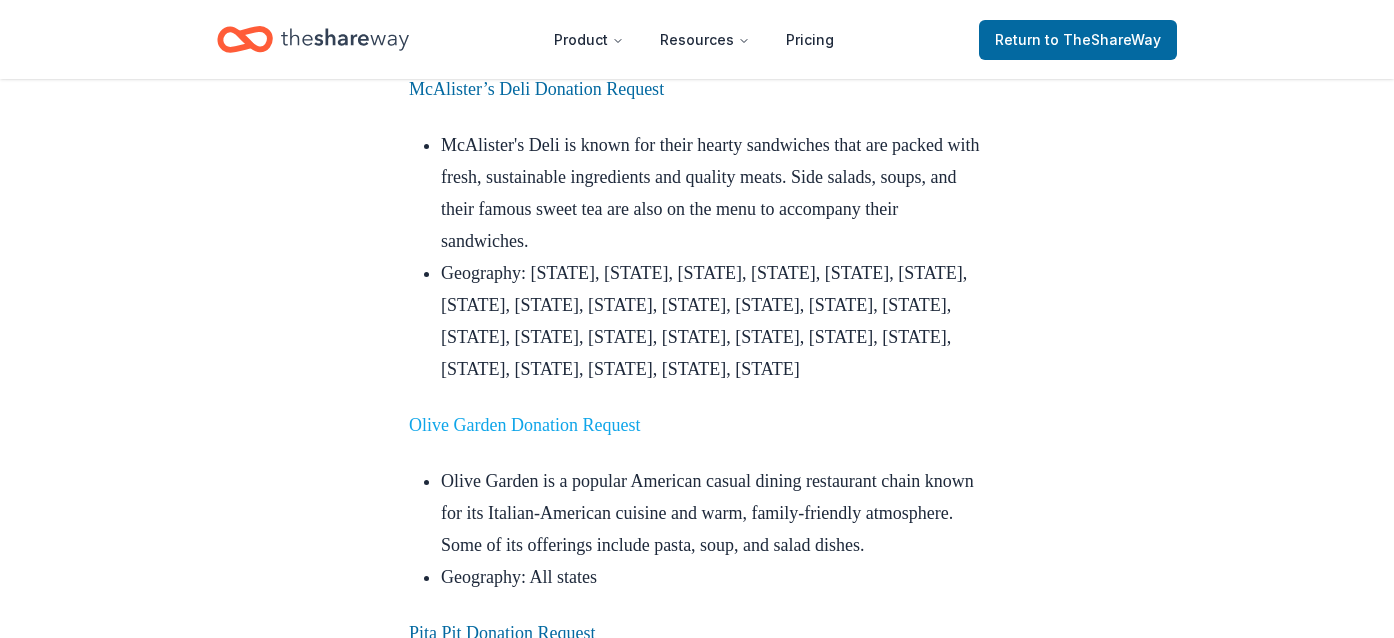 click on "Olive Garden Donation Request" at bounding box center [524, 425] 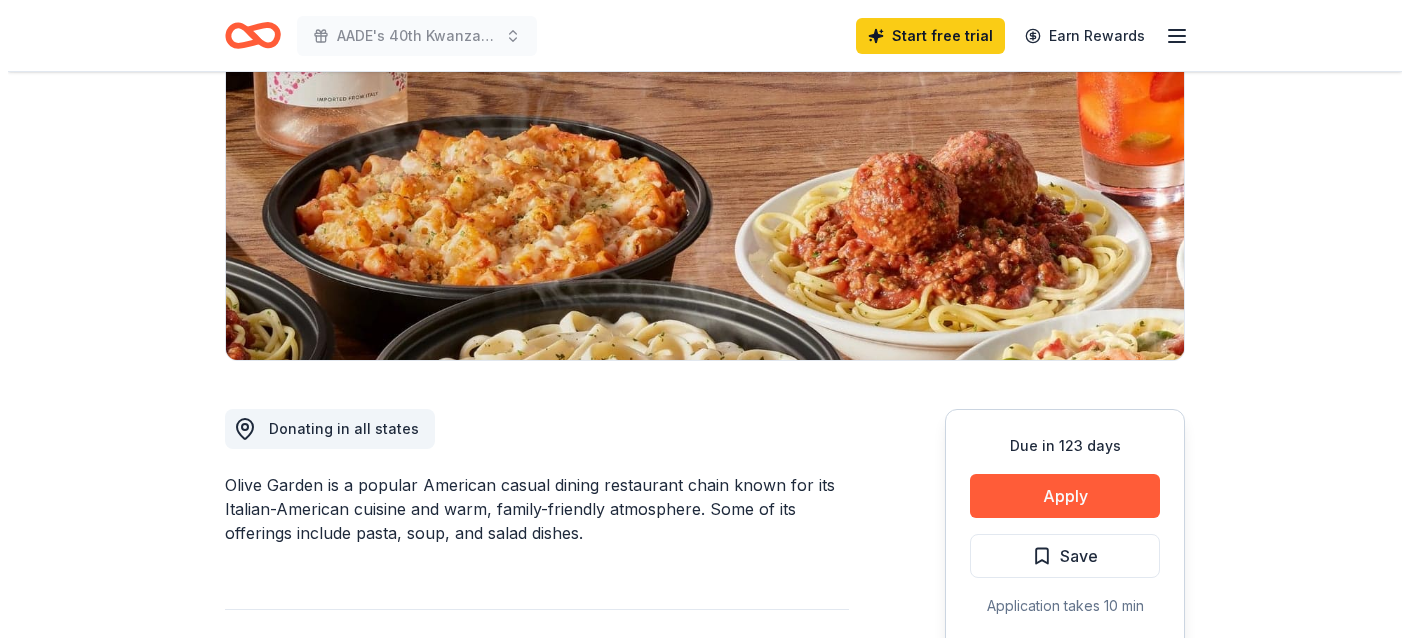 scroll, scrollTop: 300, scrollLeft: 0, axis: vertical 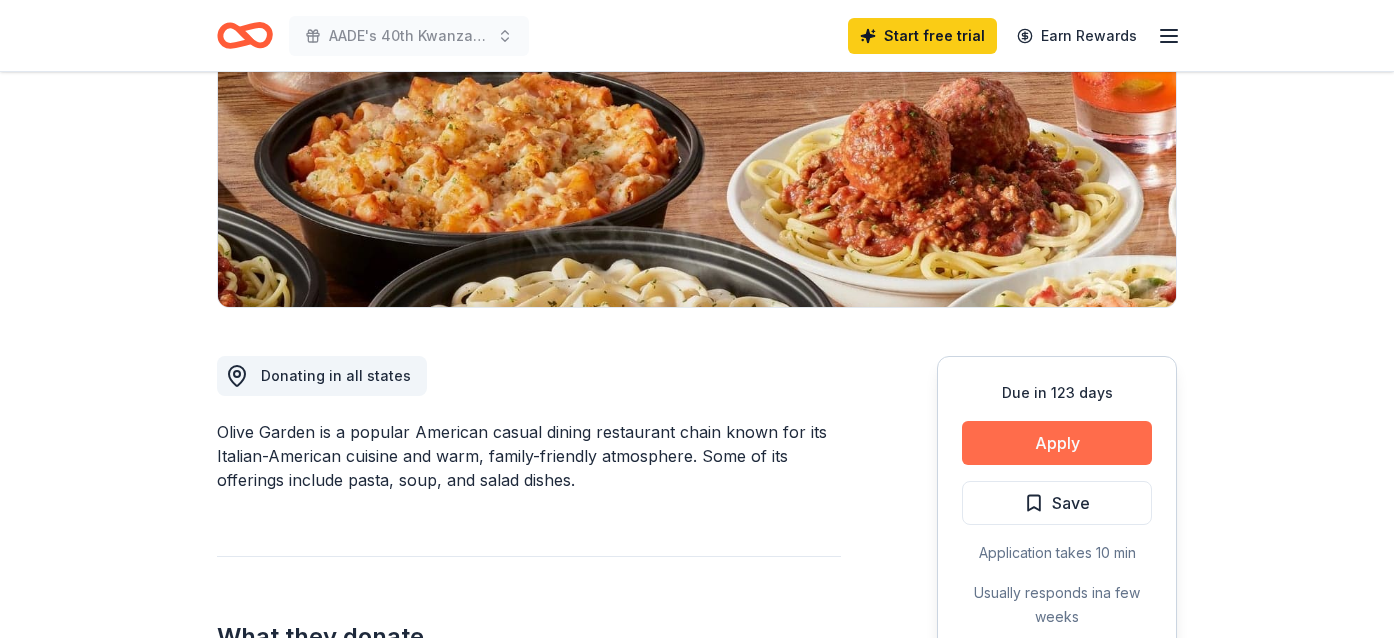 click on "Apply" at bounding box center (1057, 443) 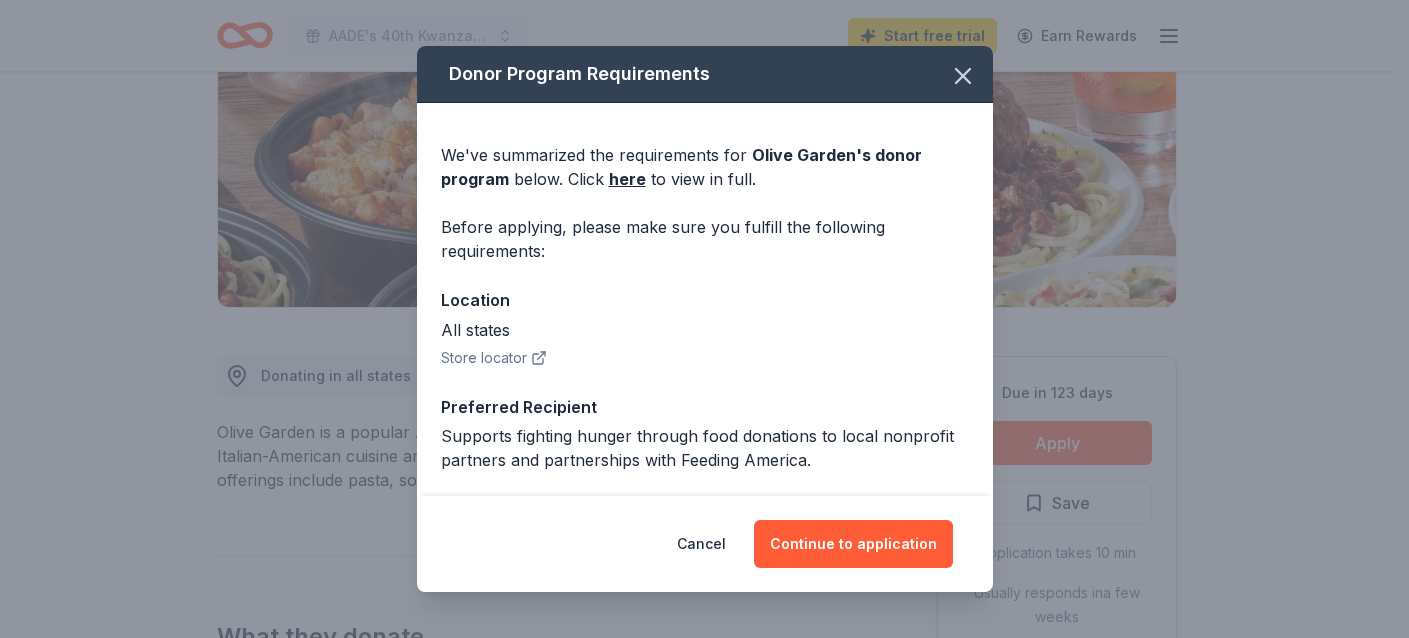 scroll, scrollTop: 83, scrollLeft: 0, axis: vertical 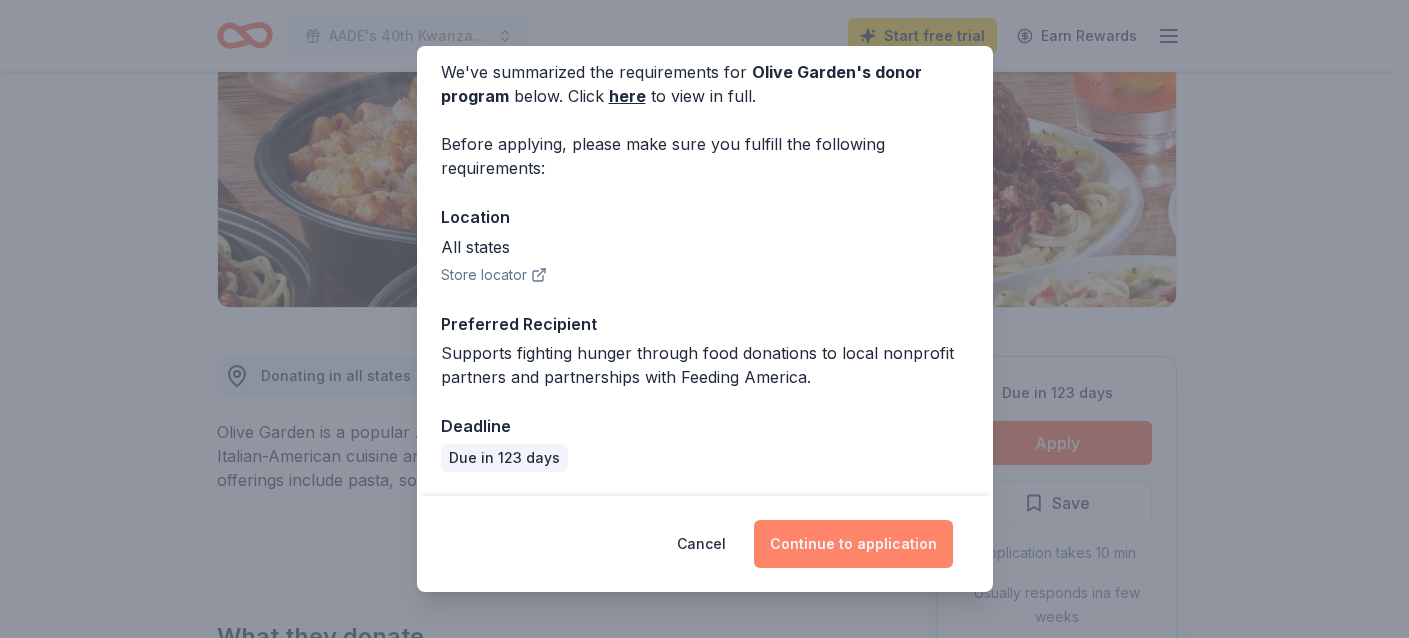 click on "Continue to application" at bounding box center [853, 544] 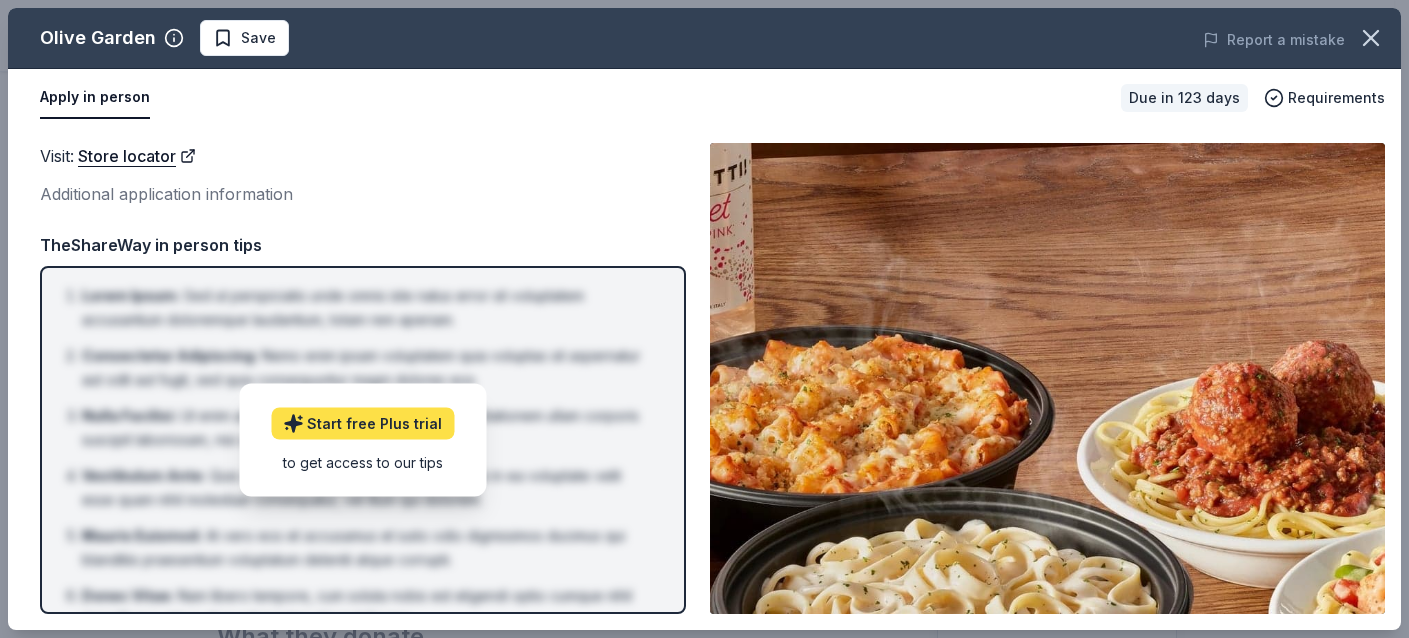 click on "Start free Plus trial" at bounding box center (362, 424) 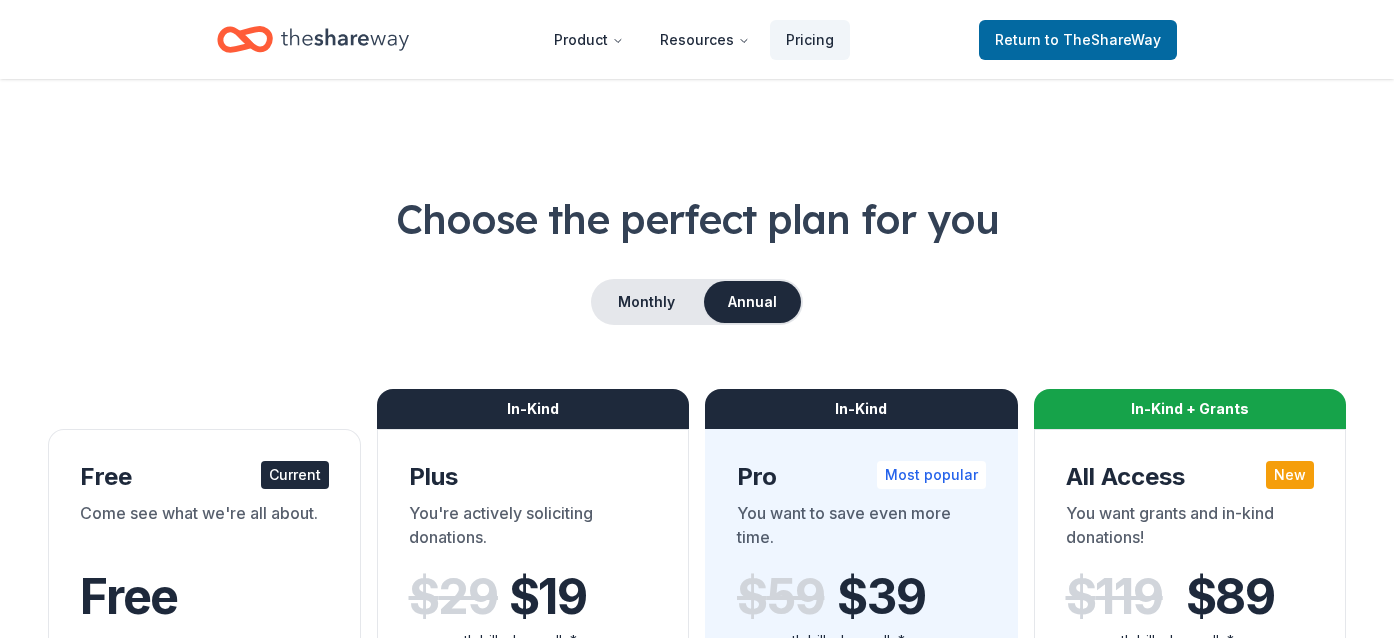 scroll, scrollTop: 0, scrollLeft: 0, axis: both 